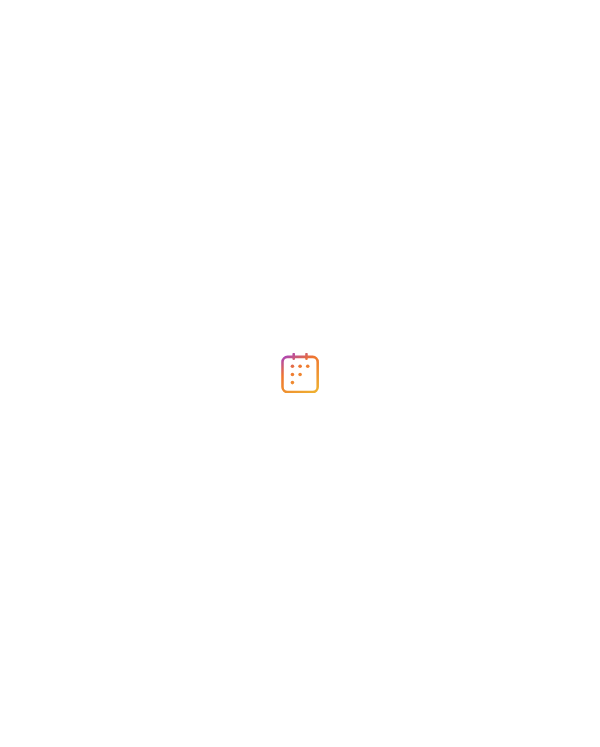 scroll, scrollTop: 0, scrollLeft: 0, axis: both 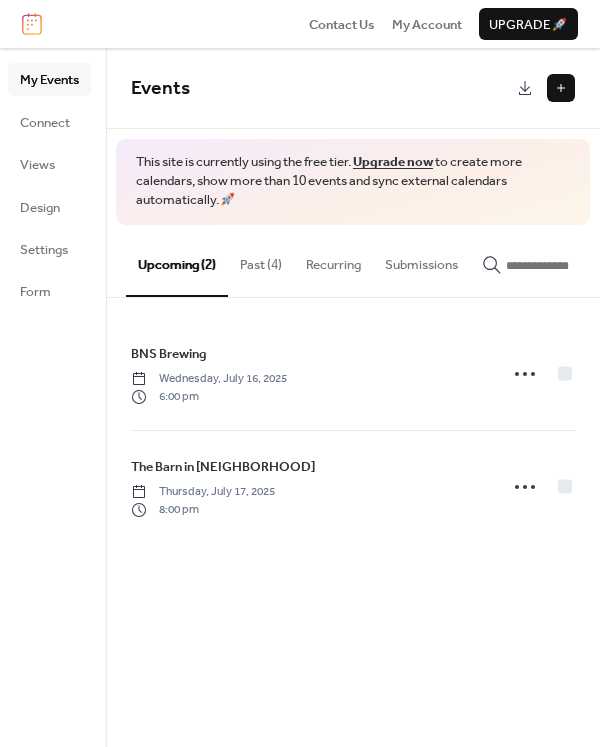 click on "Past (4)" at bounding box center [261, 260] 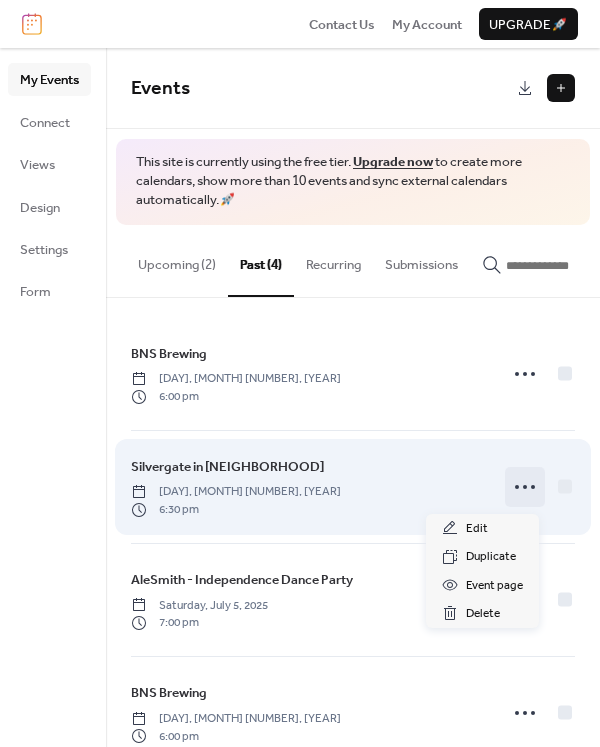 click 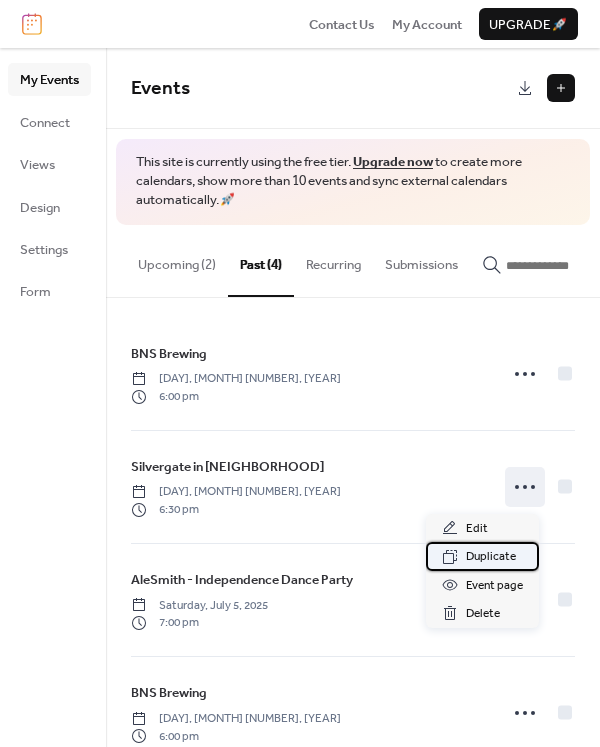 click on "Duplicate" at bounding box center (491, 557) 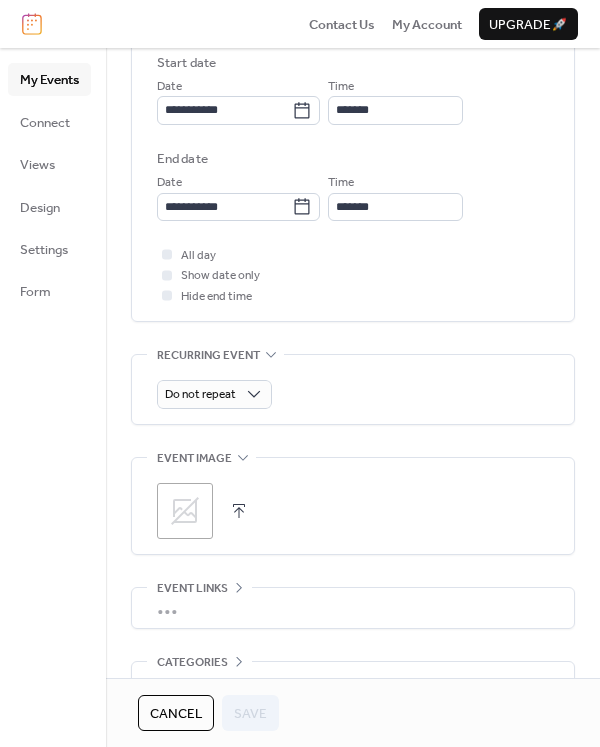 scroll, scrollTop: 571, scrollLeft: 0, axis: vertical 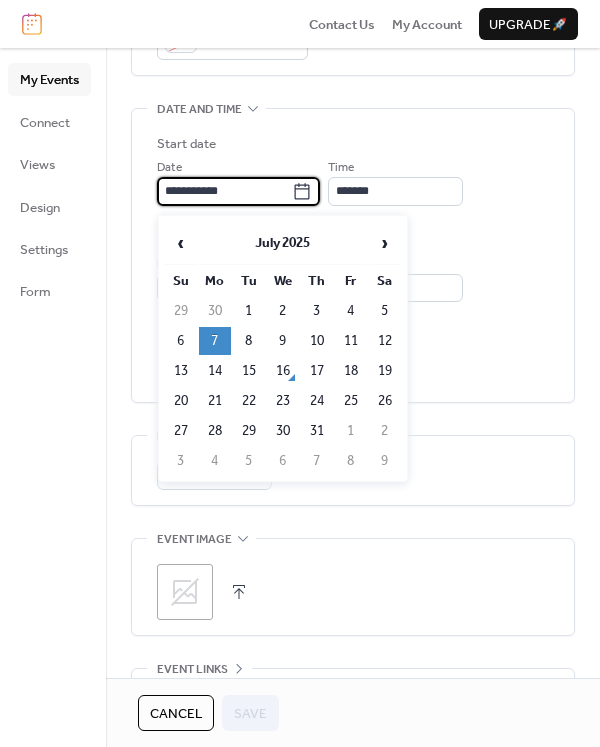 click on "**********" at bounding box center [224, 191] 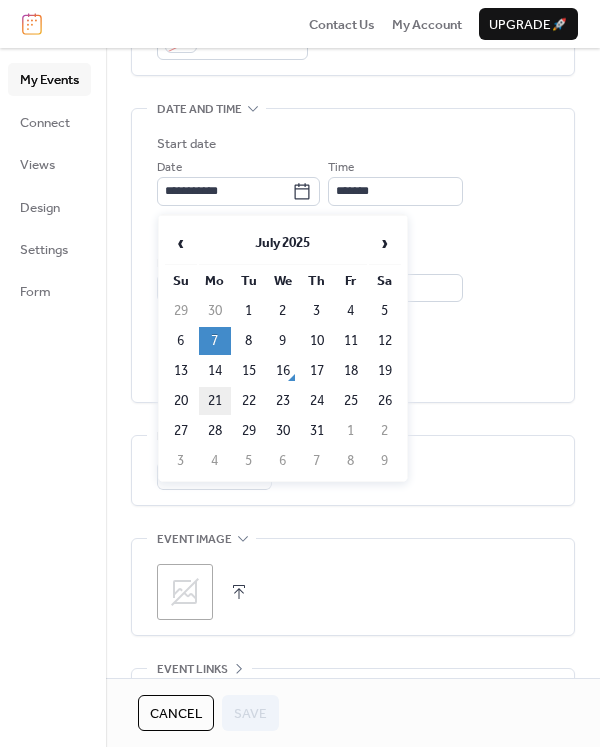 click on "21" at bounding box center [215, 401] 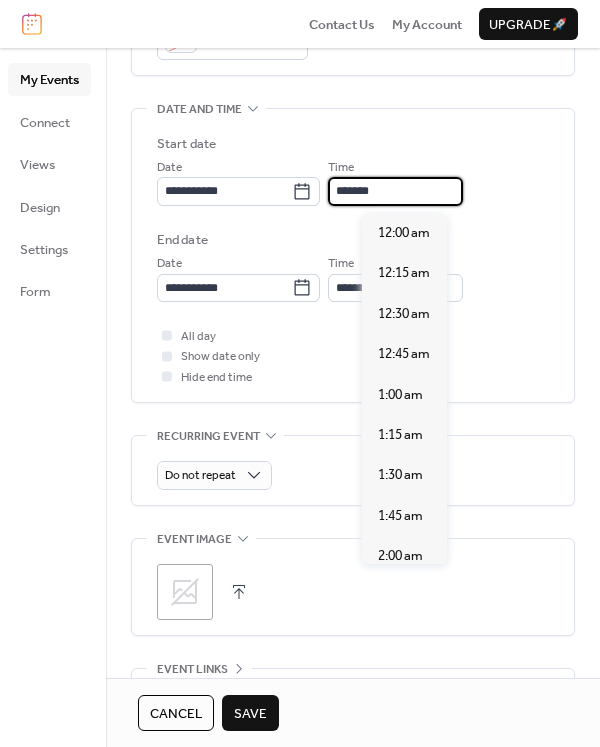 click on "*******" at bounding box center (395, 191) 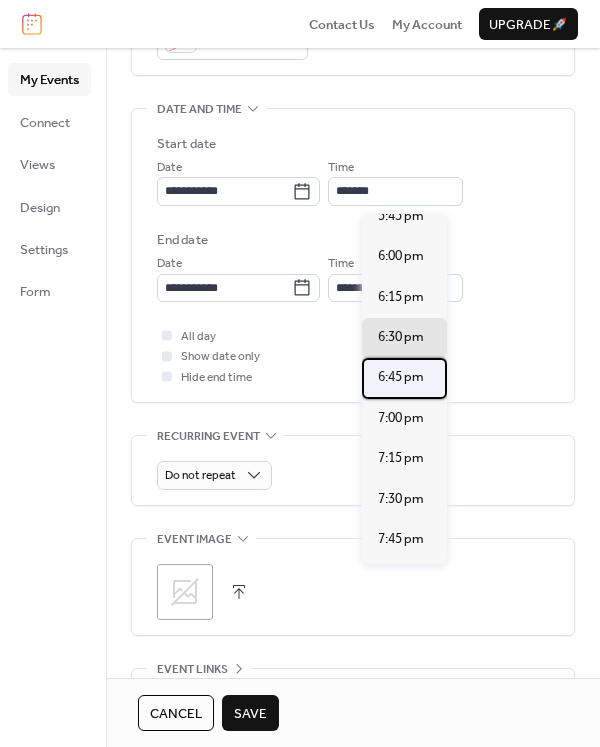click on "6:45 pm" at bounding box center [401, 377] 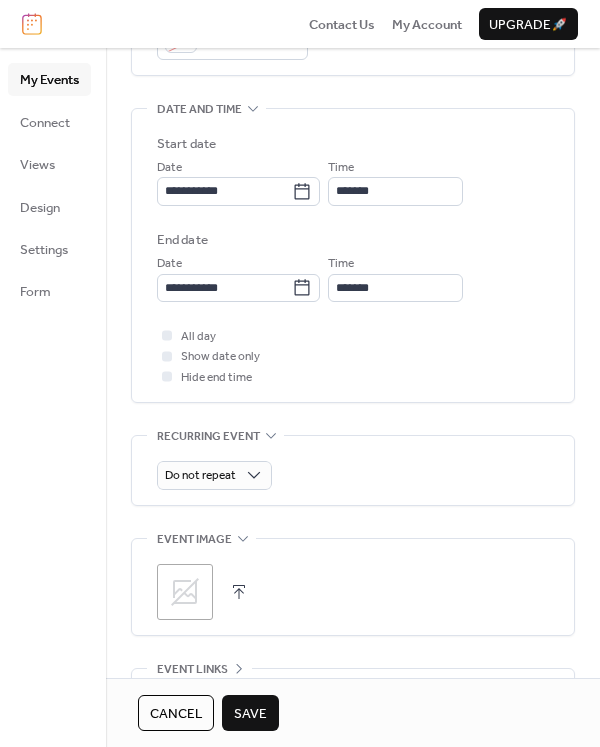 click on "Save" at bounding box center [250, 714] 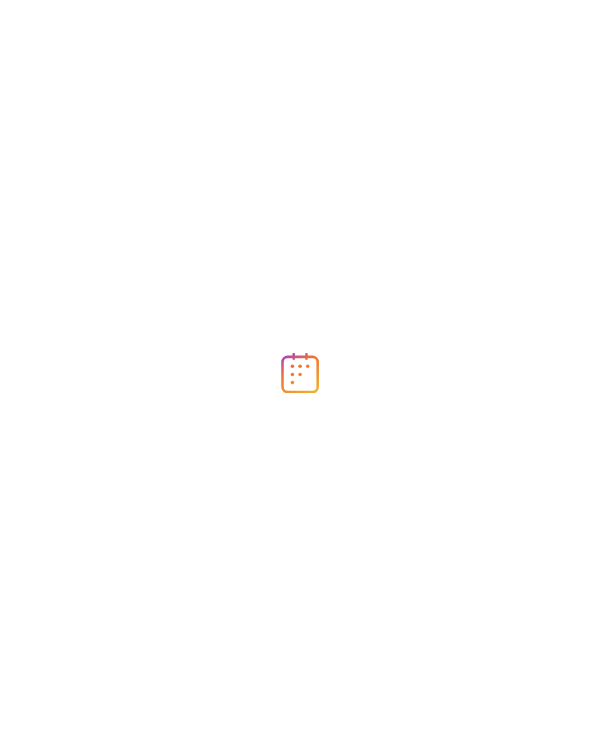 scroll, scrollTop: 0, scrollLeft: 0, axis: both 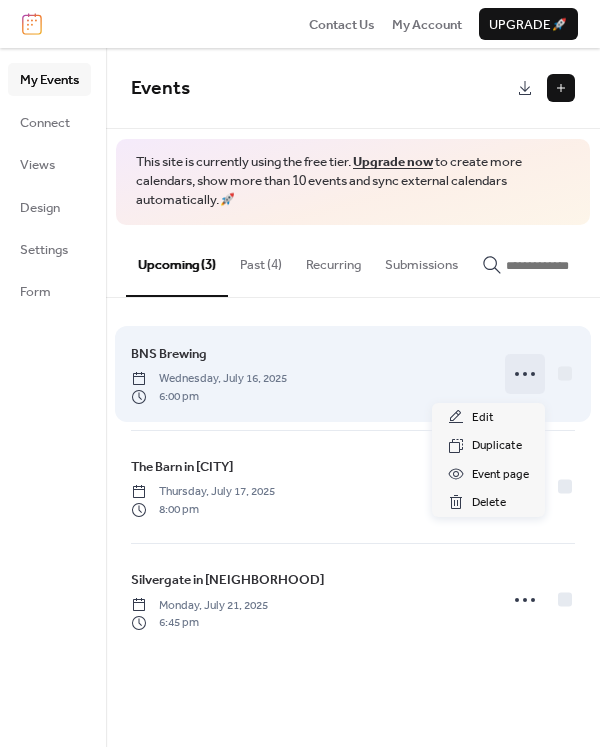 click 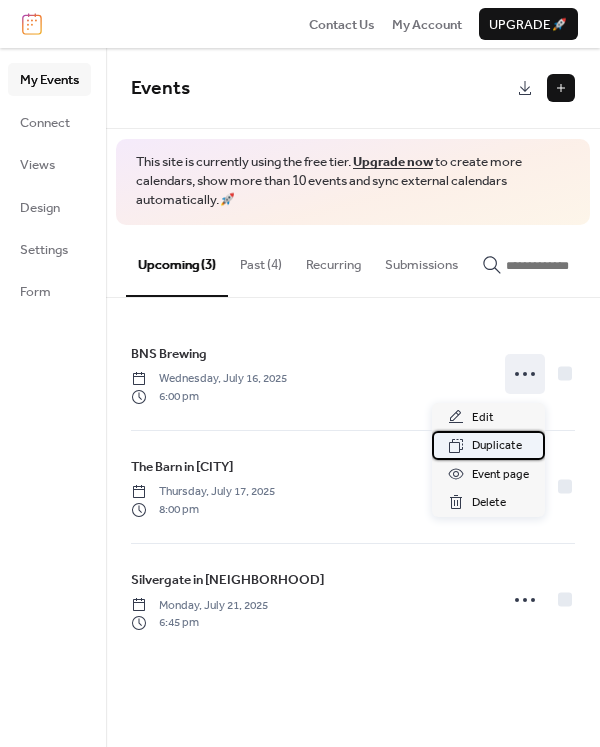click on "Duplicate" at bounding box center (497, 446) 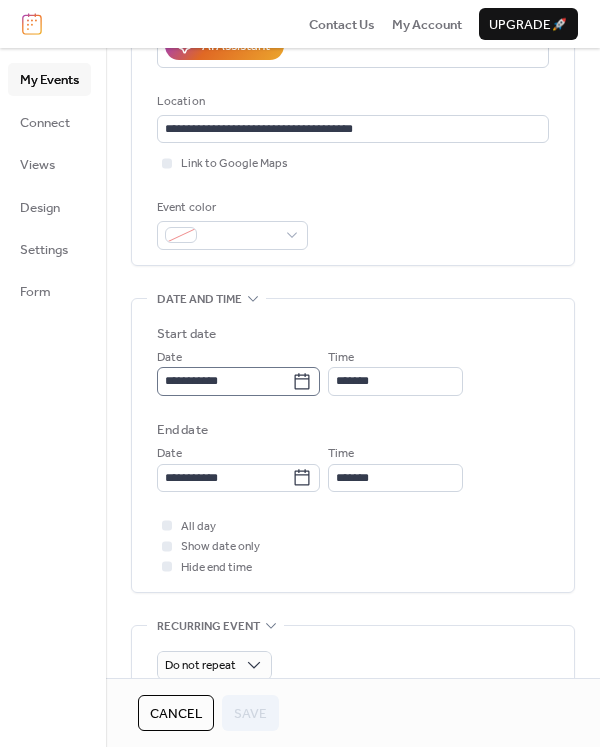 scroll, scrollTop: 382, scrollLeft: 0, axis: vertical 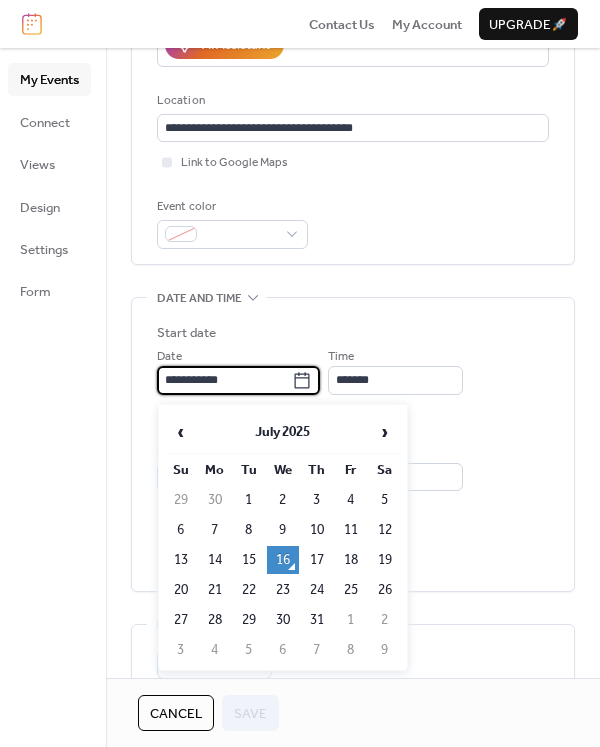 click on "**********" at bounding box center [224, 380] 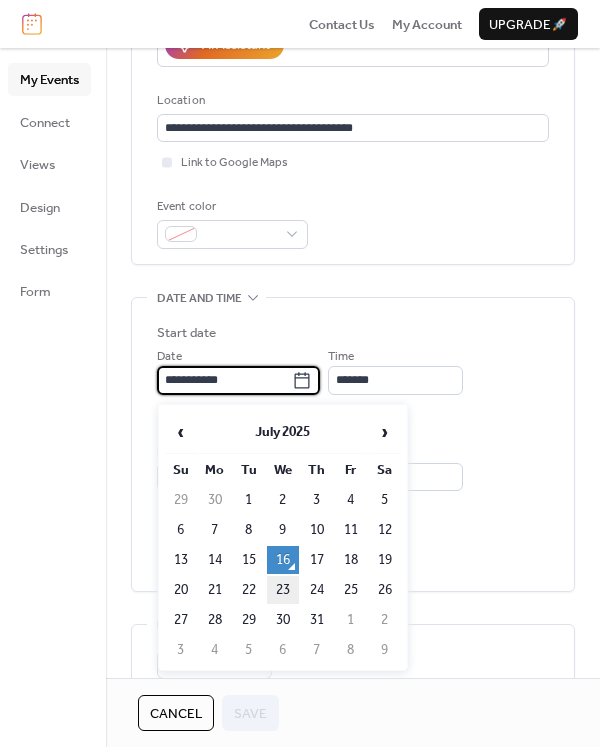 click on "23" at bounding box center (283, 590) 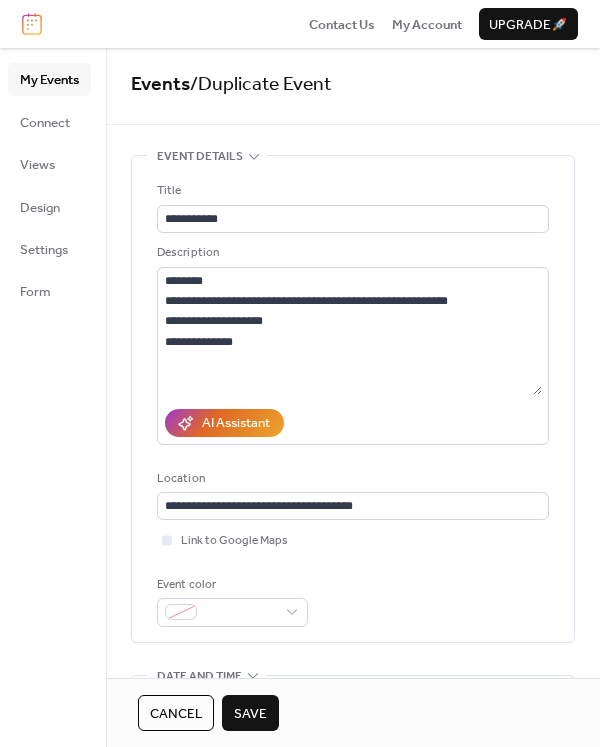 scroll, scrollTop: 0, scrollLeft: 0, axis: both 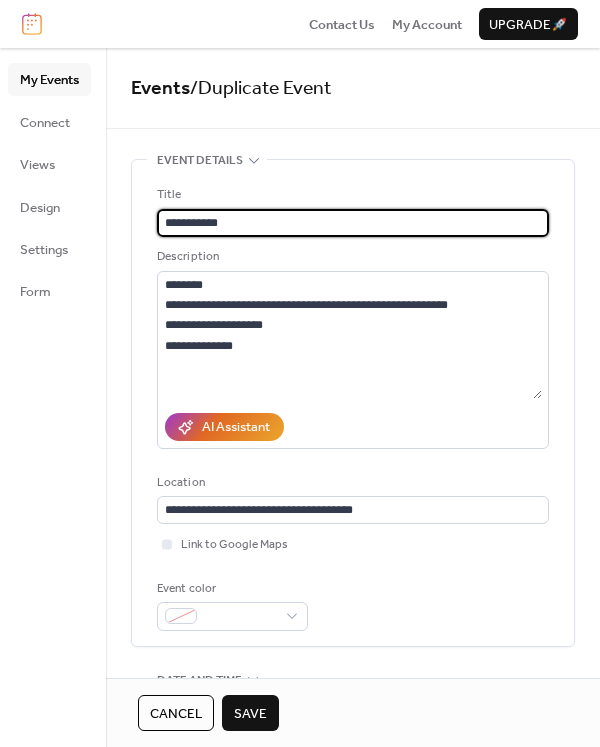 drag, startPoint x: 243, startPoint y: 227, endPoint x: 148, endPoint y: 223, distance: 95.084175 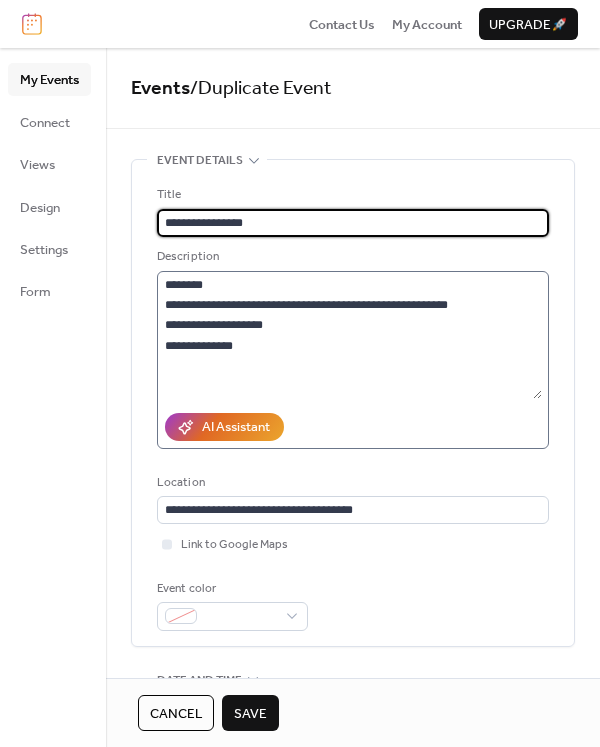 type on "**********" 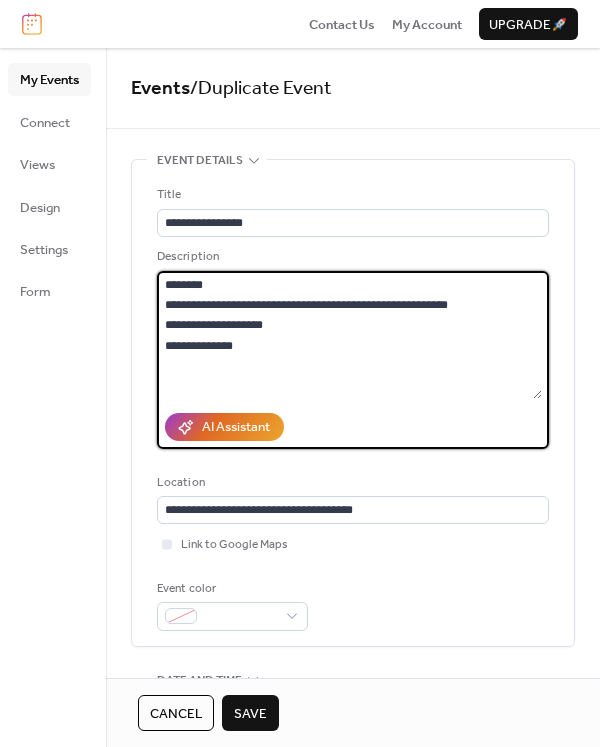 drag, startPoint x: 245, startPoint y: 346, endPoint x: 175, endPoint y: 304, distance: 81.63332 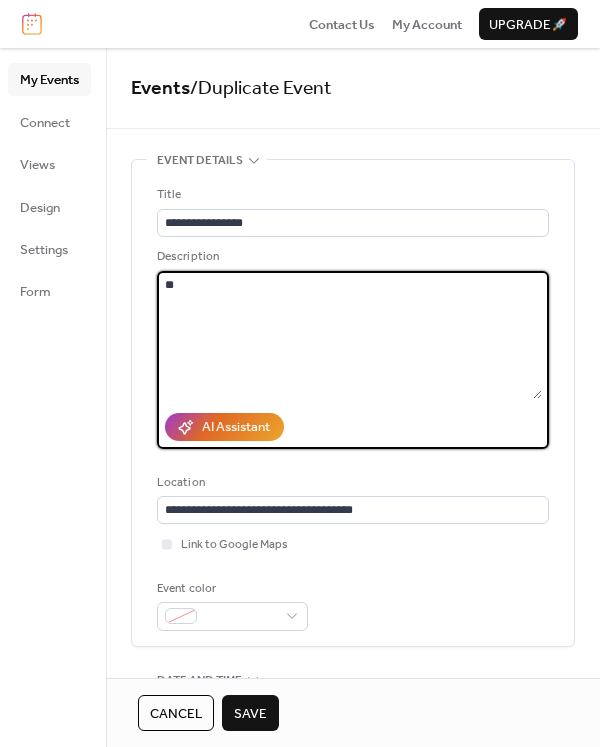drag, startPoint x: 236, startPoint y: 288, endPoint x: 109, endPoint y: 279, distance: 127.3185 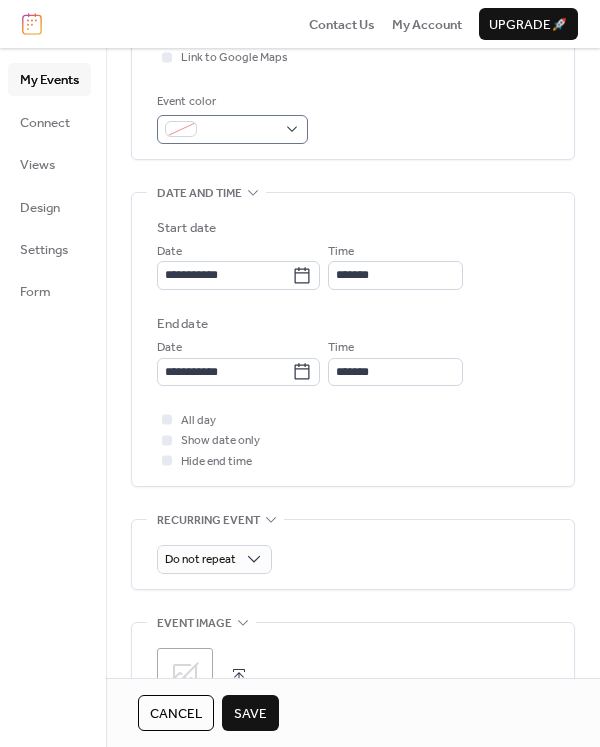 scroll, scrollTop: 494, scrollLeft: 0, axis: vertical 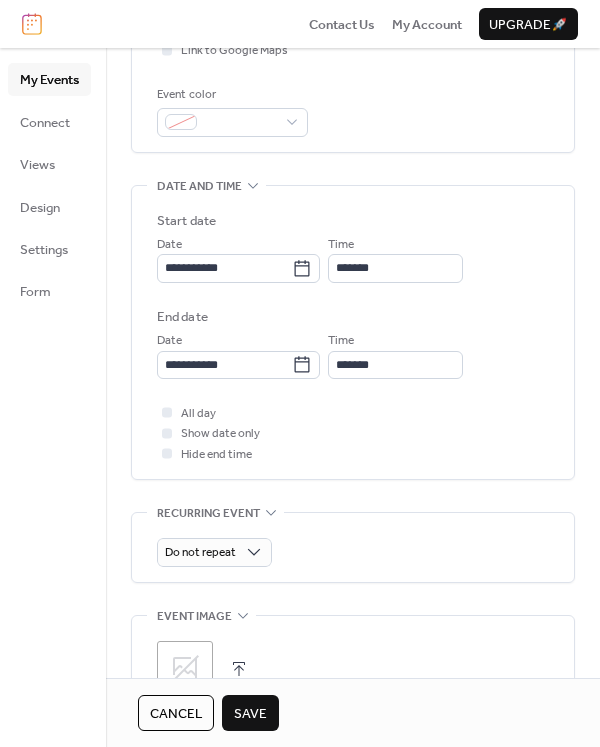 type 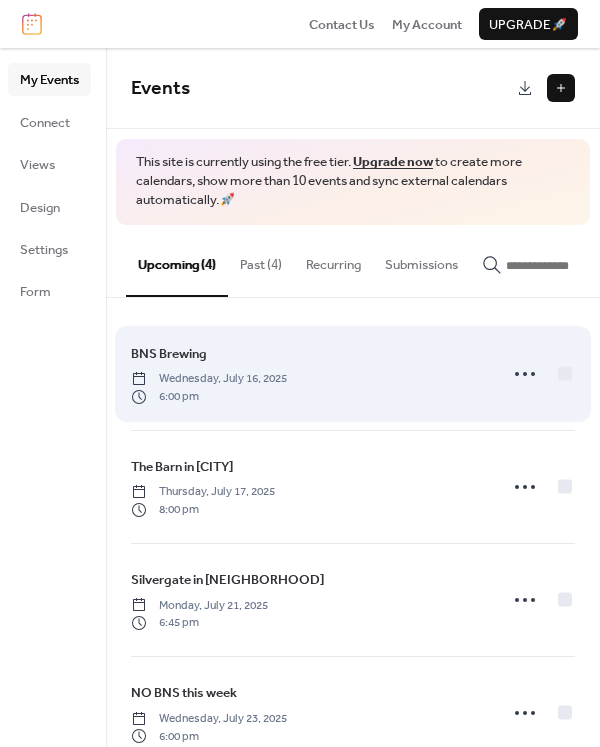 click on "NO BNS this week Wednesday, July 23, 2025 6:00 pm" at bounding box center (308, 713) 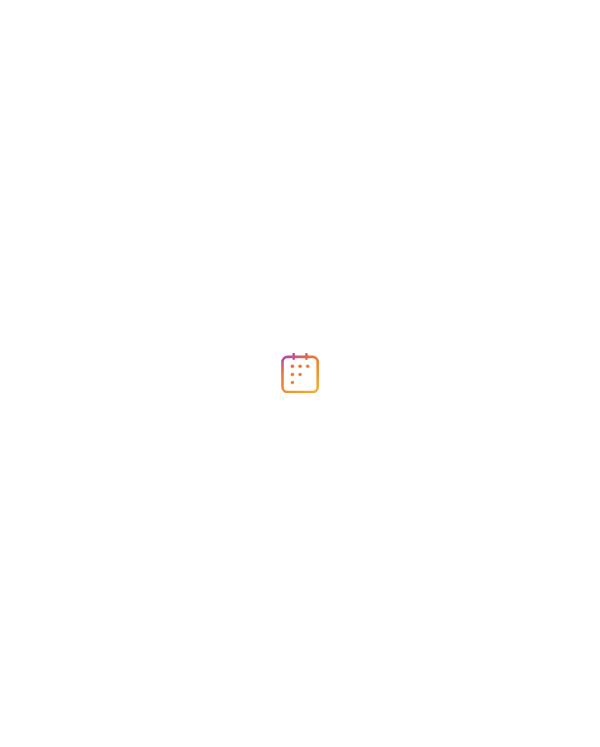 scroll, scrollTop: 0, scrollLeft: 0, axis: both 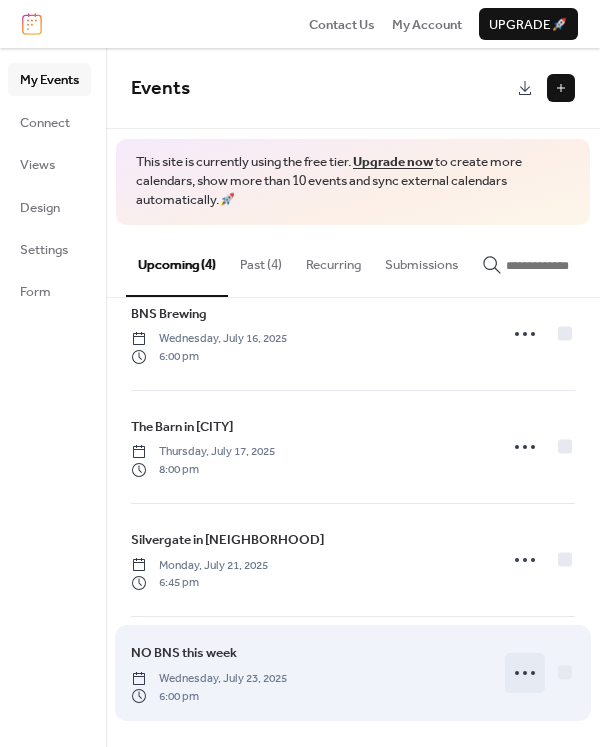 click 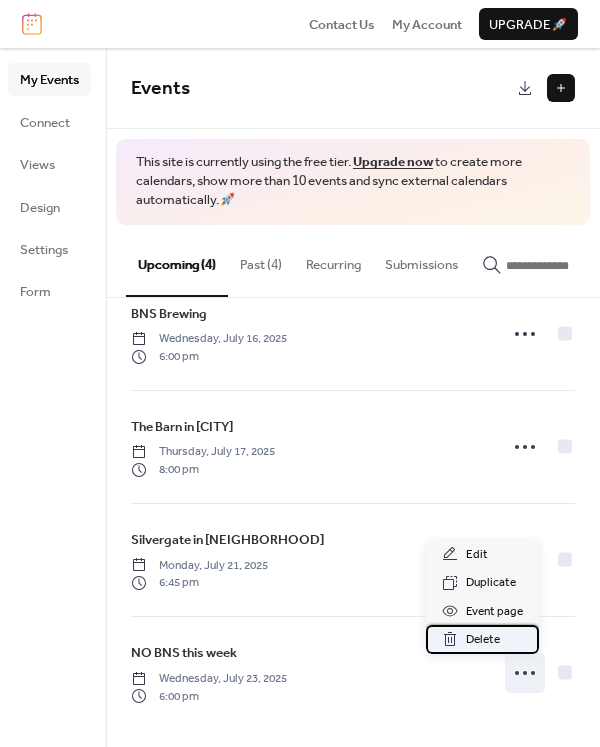 click on "Delete" at bounding box center (483, 640) 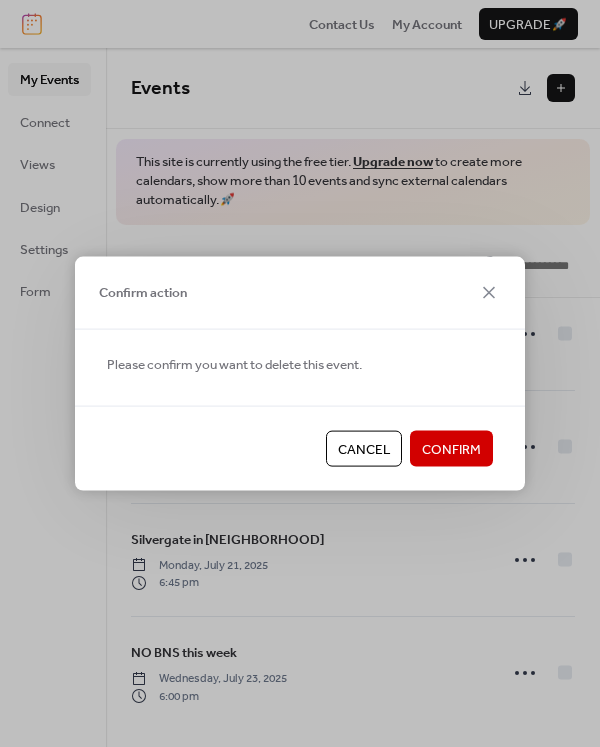 click on "Confirm" at bounding box center (451, 450) 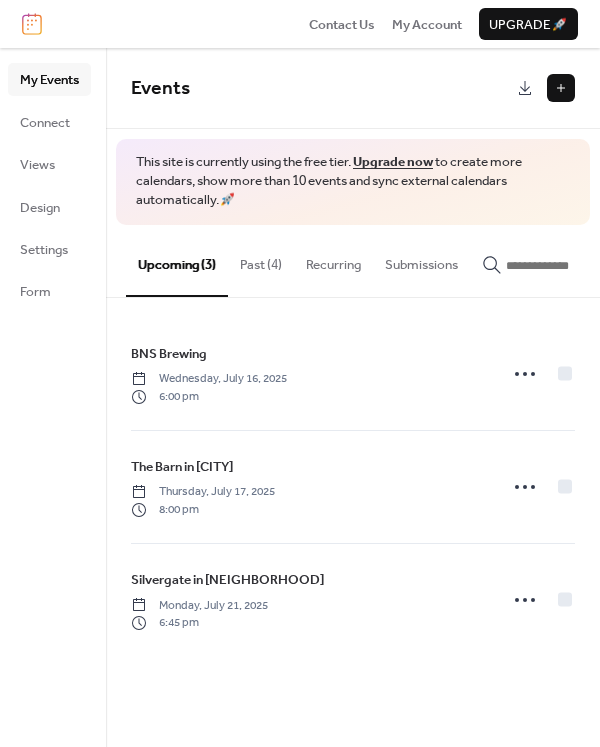 scroll, scrollTop: 0, scrollLeft: 0, axis: both 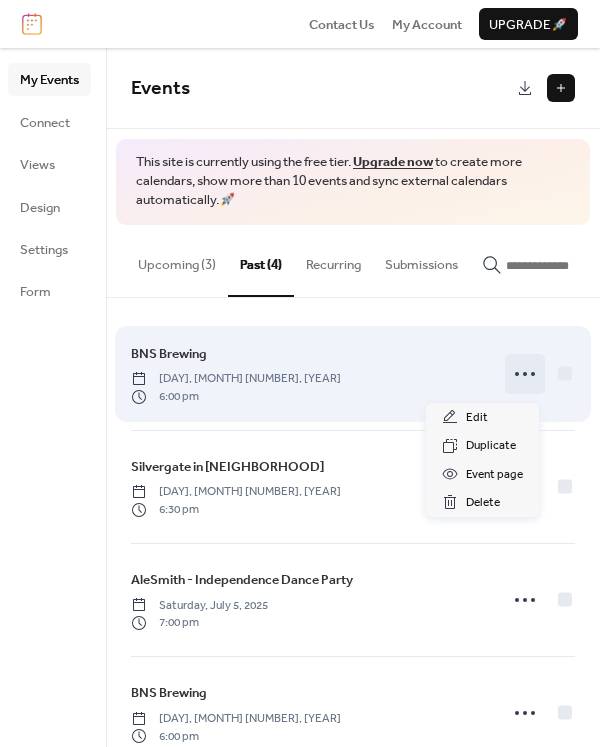 click 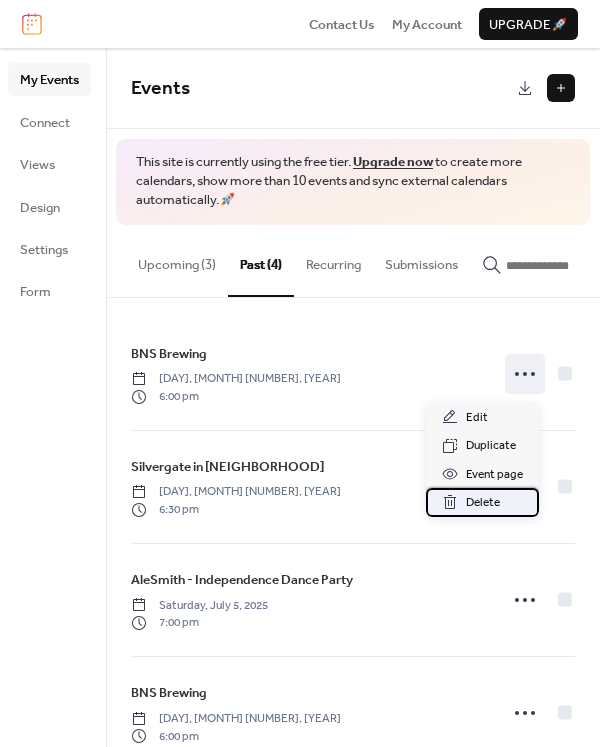 click on "Delete" at bounding box center [483, 503] 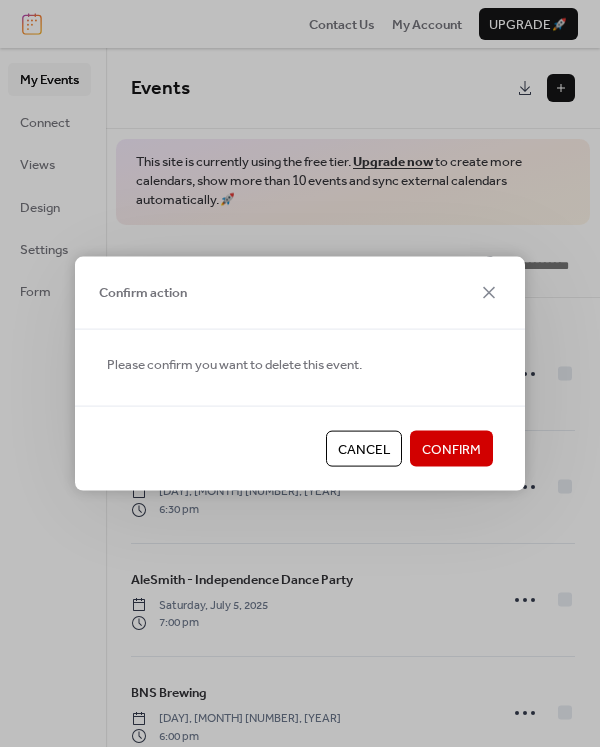click on "Confirm" at bounding box center [451, 450] 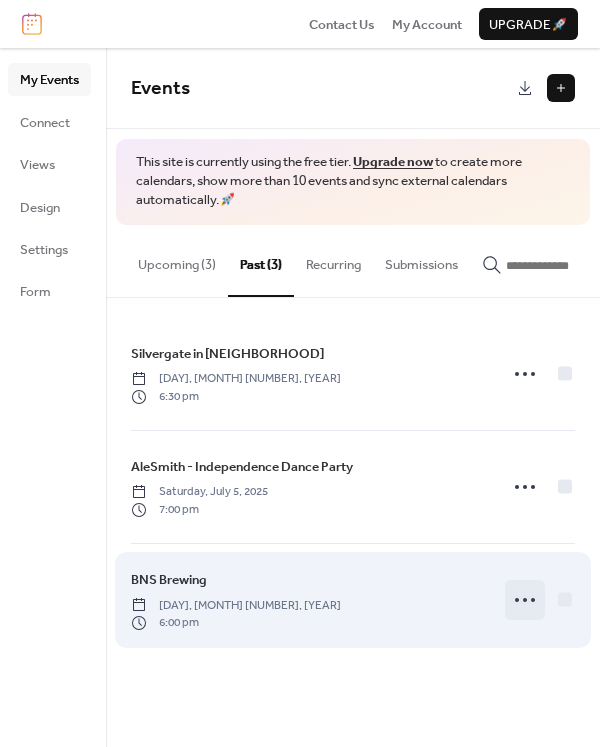 click 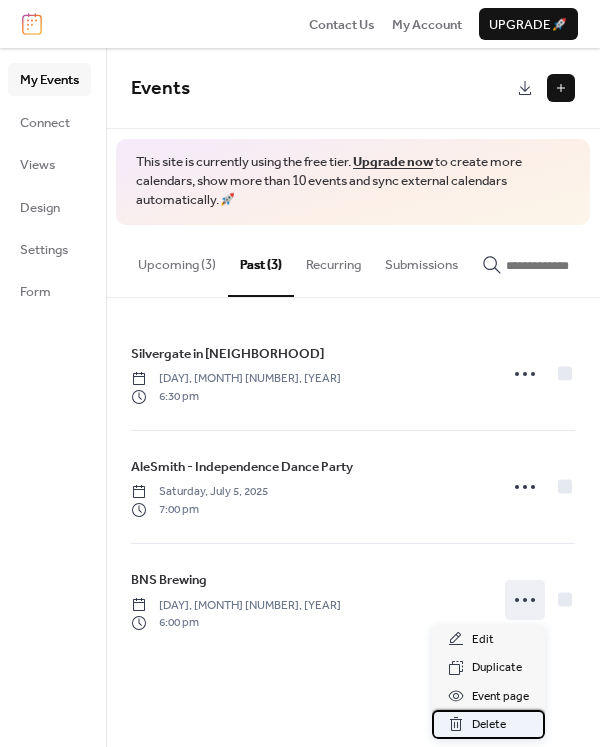 click on "Delete" at bounding box center (489, 725) 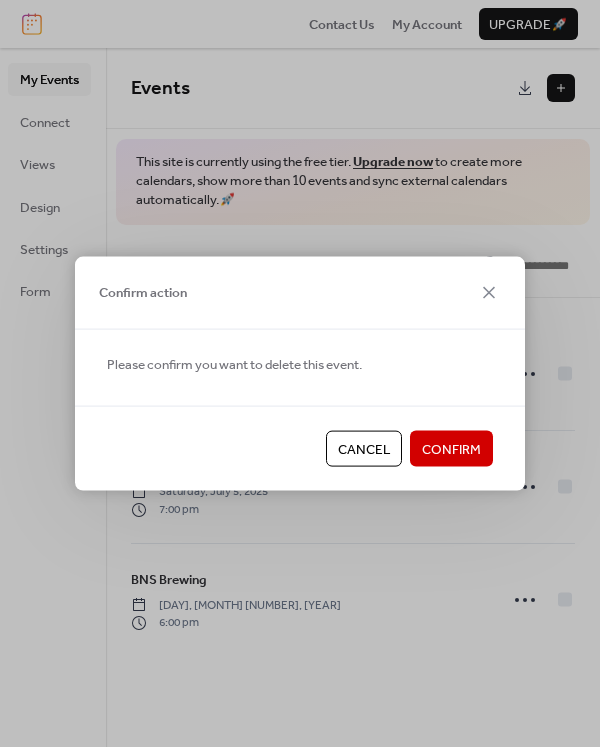 click on "Confirm" at bounding box center (451, 450) 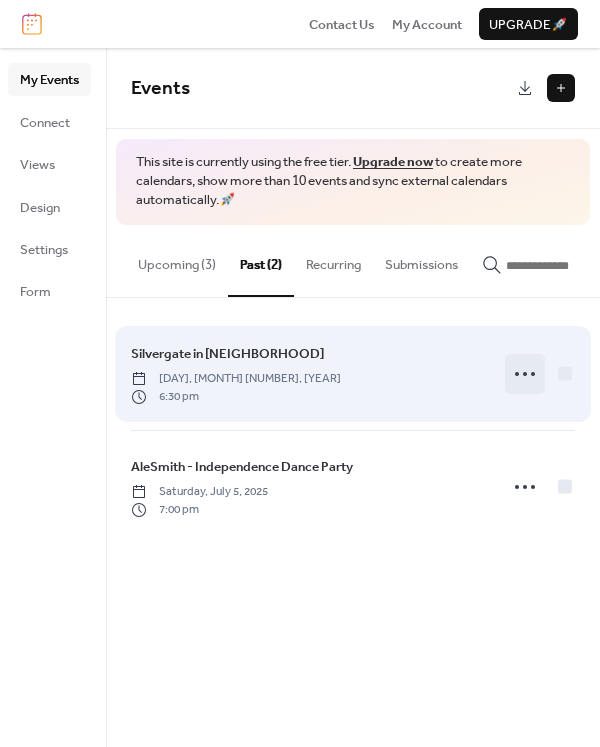 click 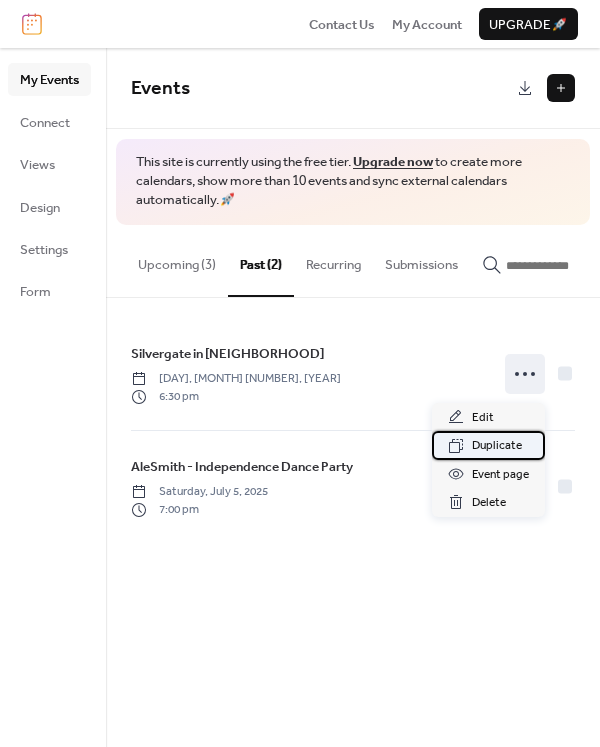 click on "Duplicate" at bounding box center [497, 446] 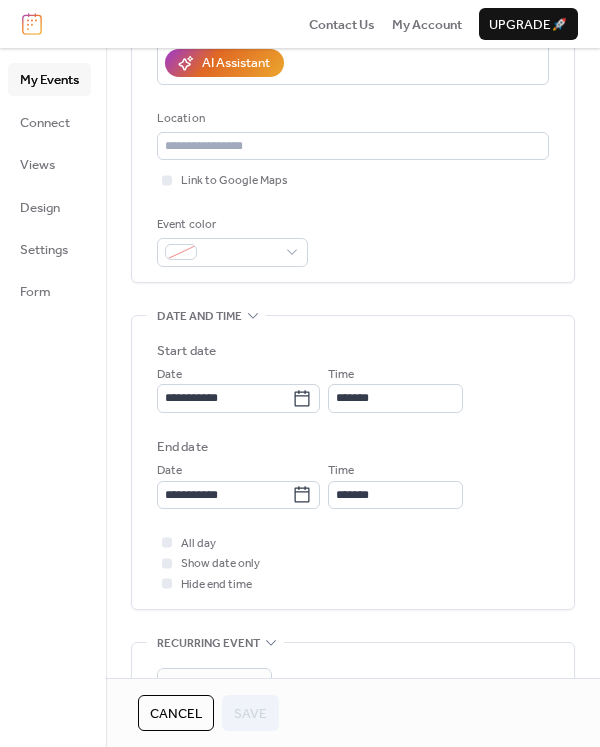 scroll, scrollTop: 369, scrollLeft: 0, axis: vertical 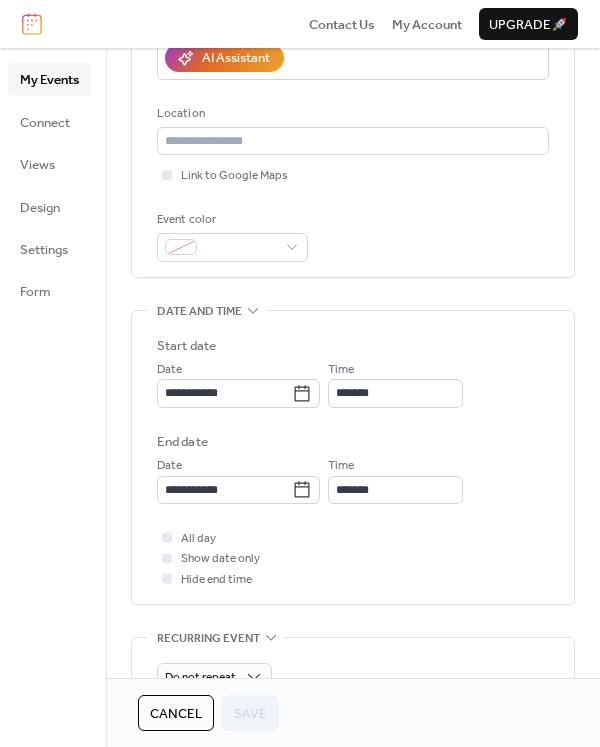 click on "**********" at bounding box center [353, 420] 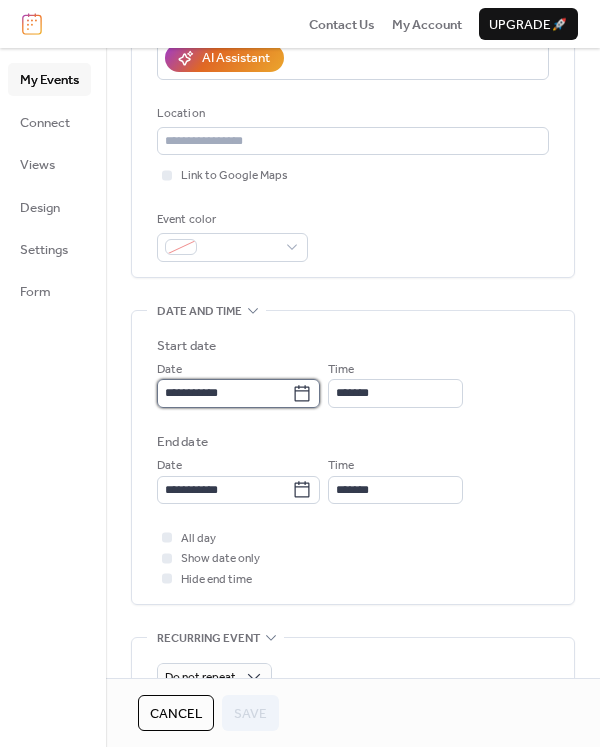 click on "**********" at bounding box center (224, 393) 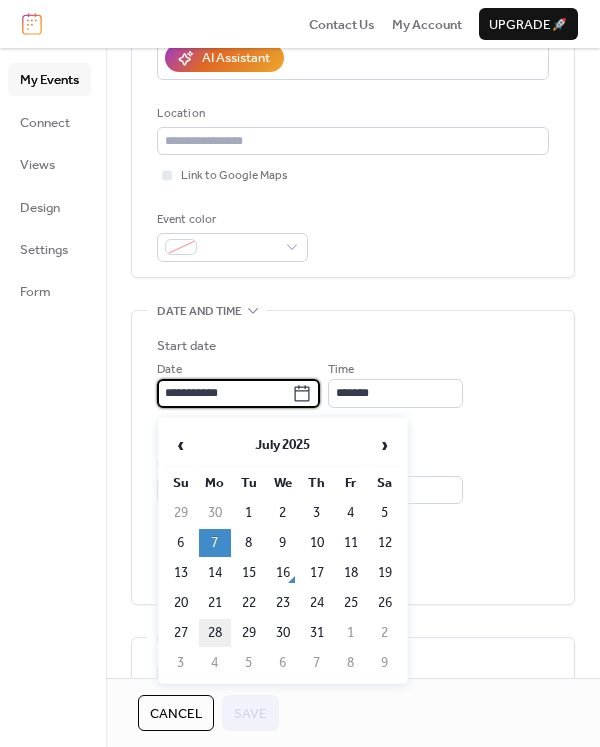 click on "28" at bounding box center (215, 633) 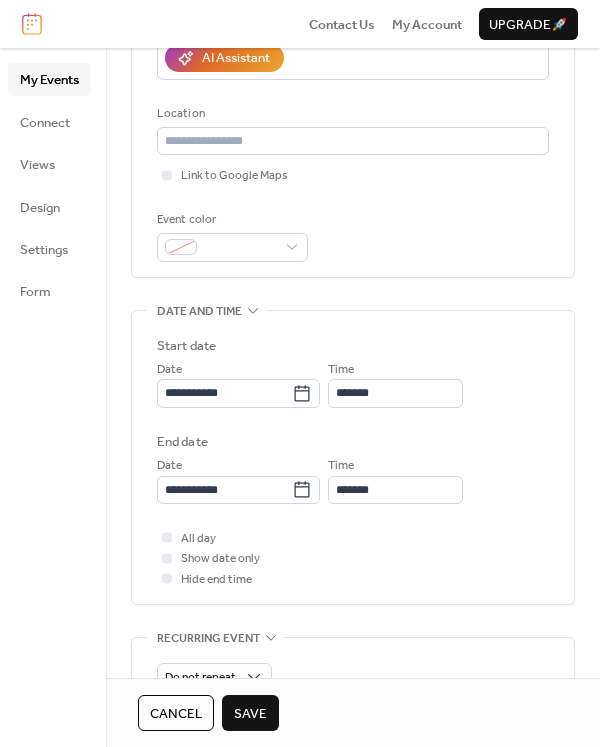 click on "Save" at bounding box center (250, 714) 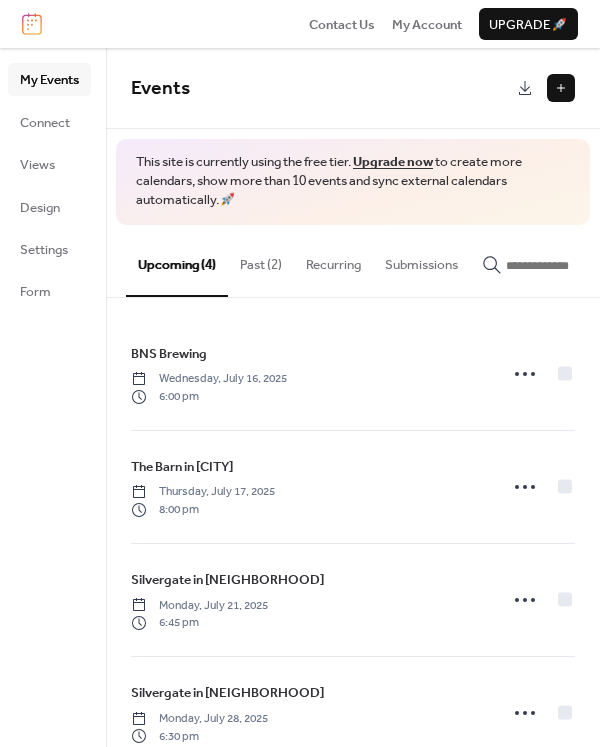 click on "Past (2)" at bounding box center [261, 260] 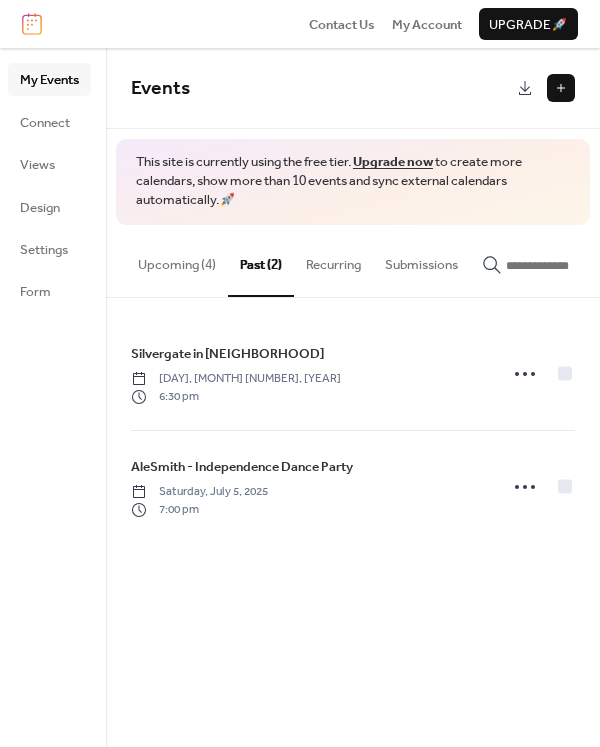 click on "Upcoming (4)" at bounding box center [177, 260] 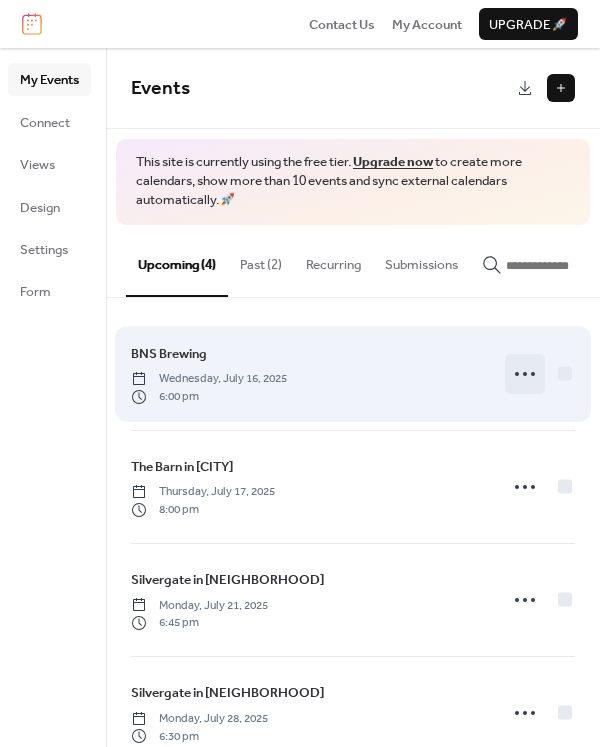 click 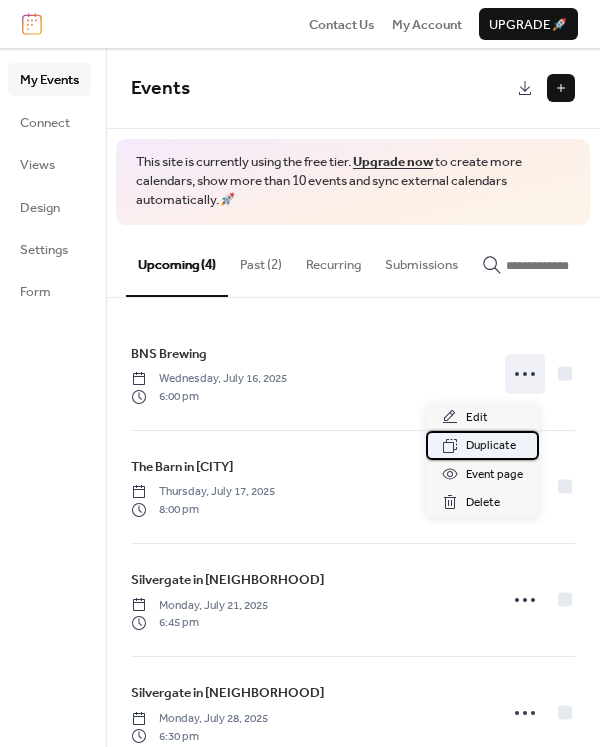 click on "Duplicate" at bounding box center (491, 446) 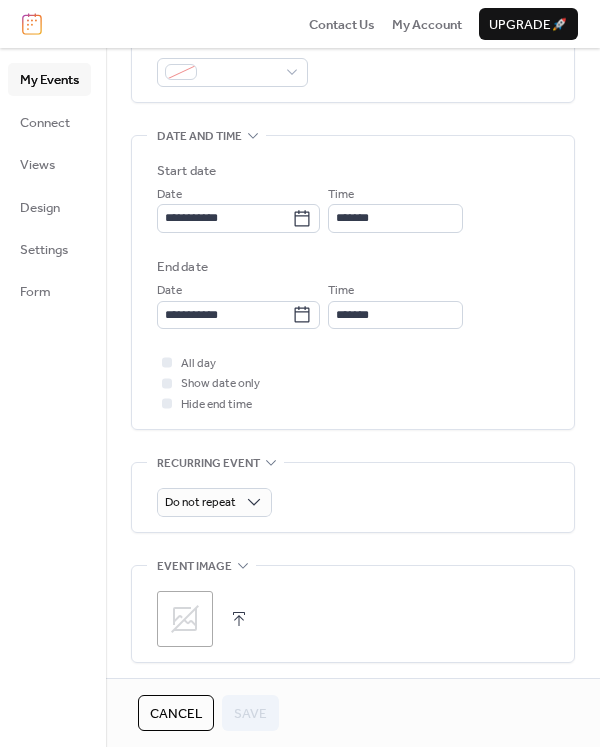 scroll, scrollTop: 591, scrollLeft: 0, axis: vertical 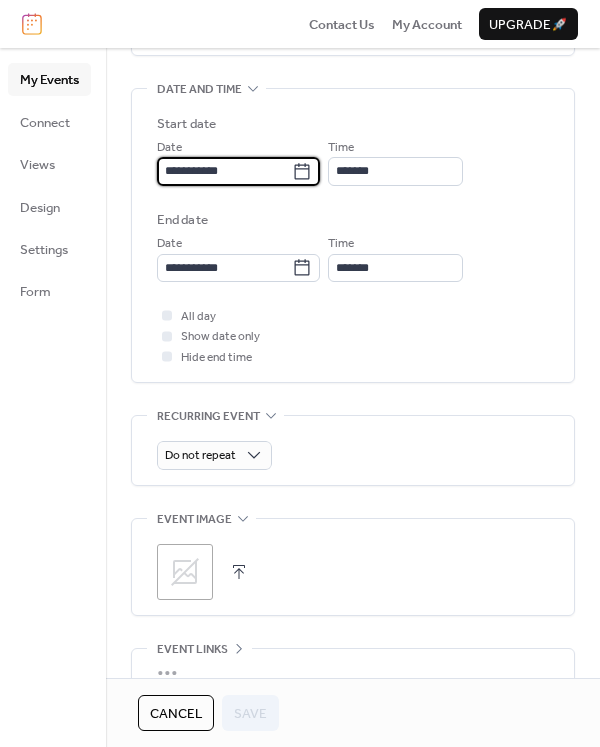 click on "**********" at bounding box center [224, 171] 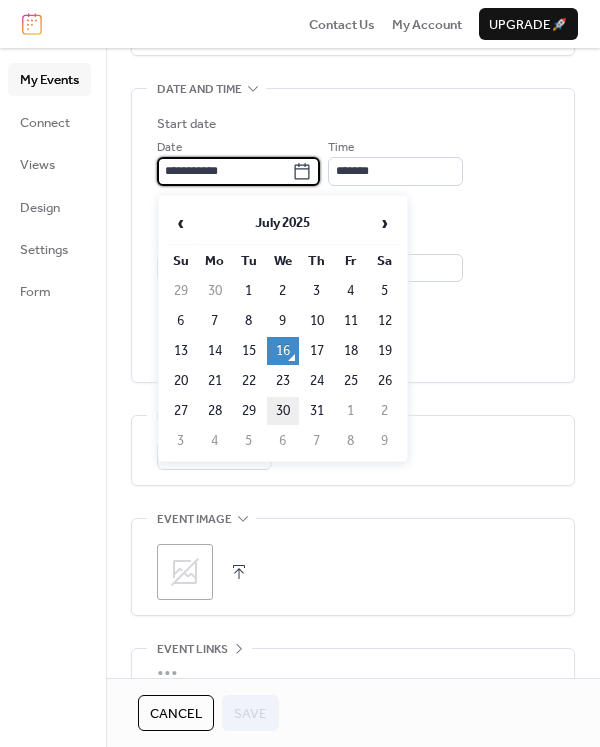 click on "30" at bounding box center [283, 411] 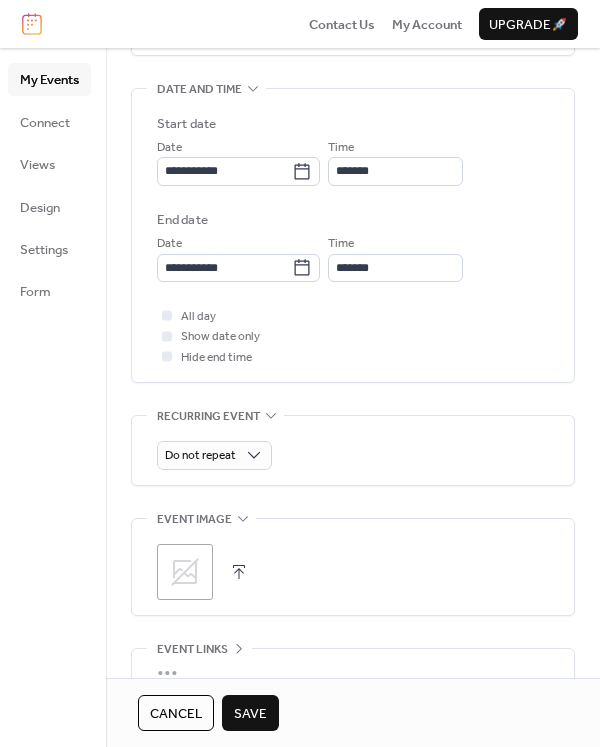 click on "Save" at bounding box center (250, 714) 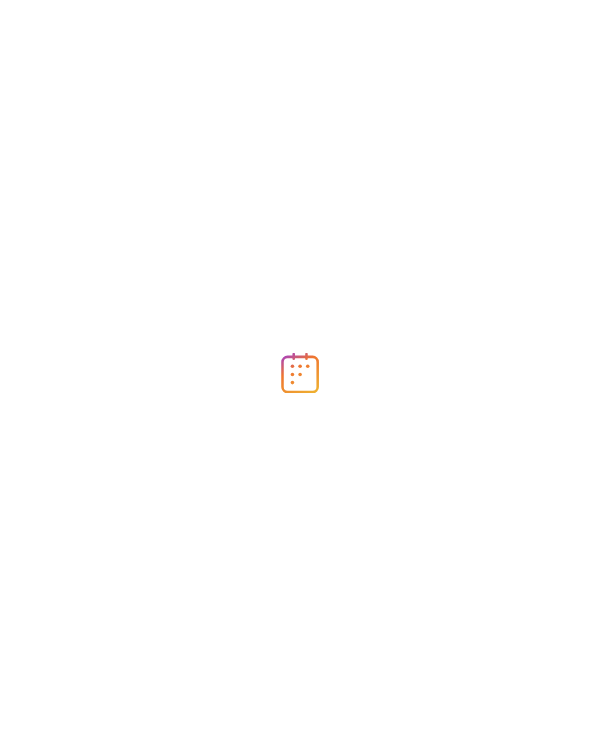 scroll, scrollTop: 0, scrollLeft: 0, axis: both 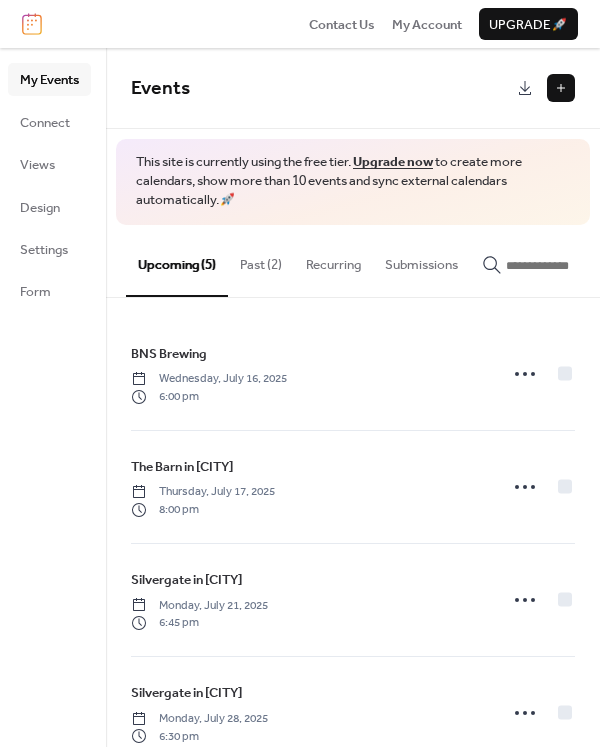 click at bounding box center (561, 88) 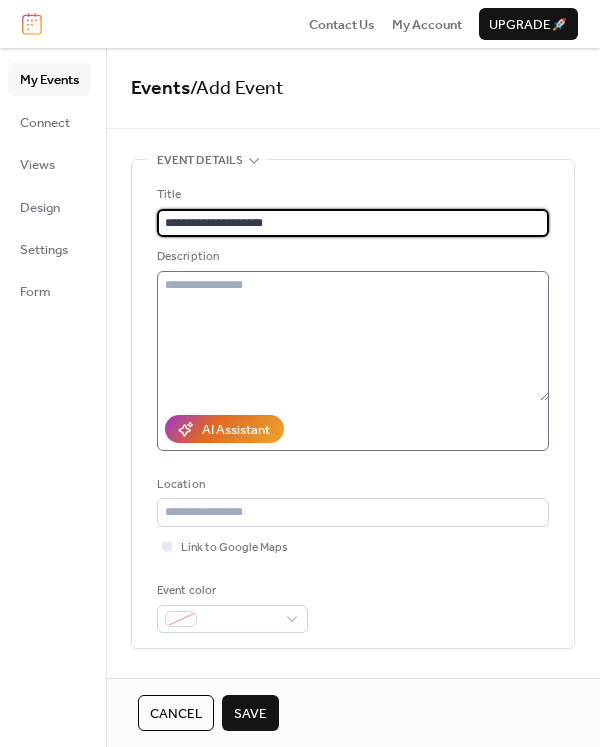 type on "**********" 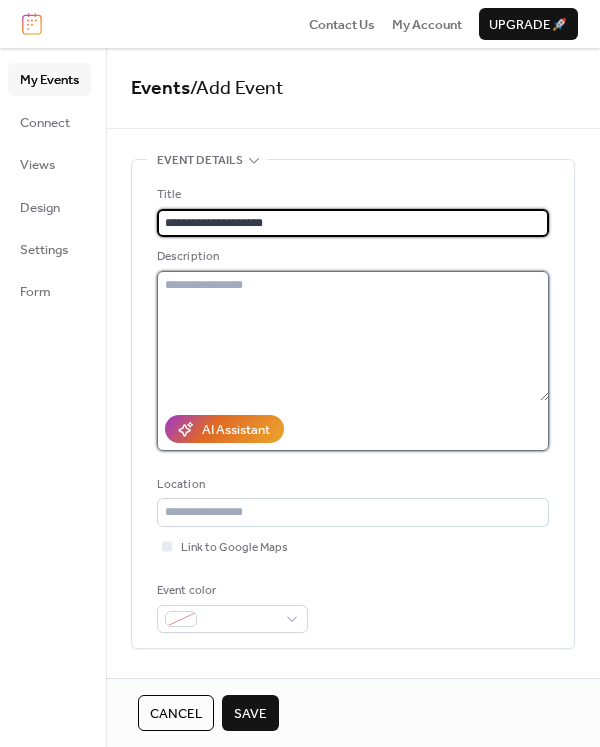 click at bounding box center (353, 336) 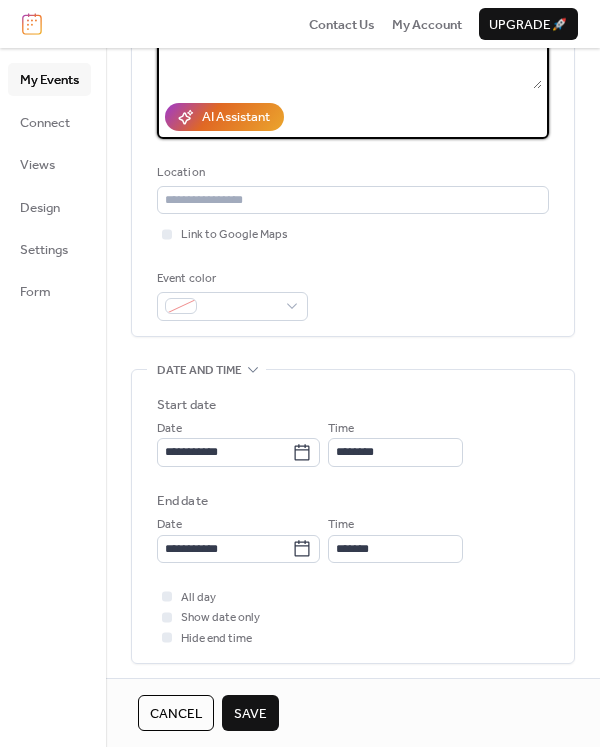 scroll, scrollTop: 311, scrollLeft: 0, axis: vertical 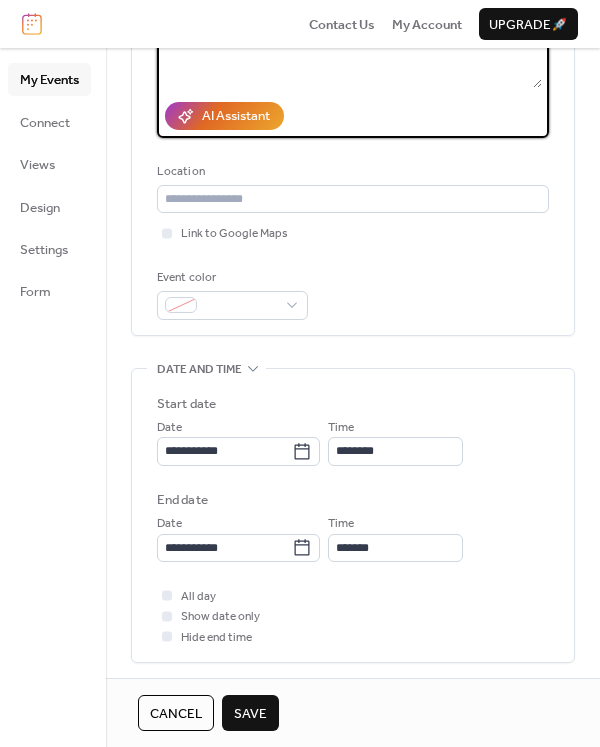 type on "**********" 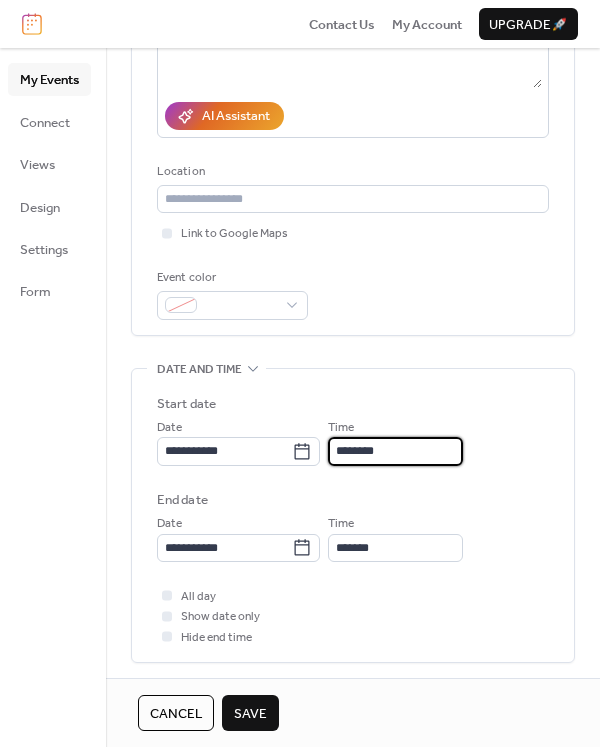 click on "********" at bounding box center [395, 451] 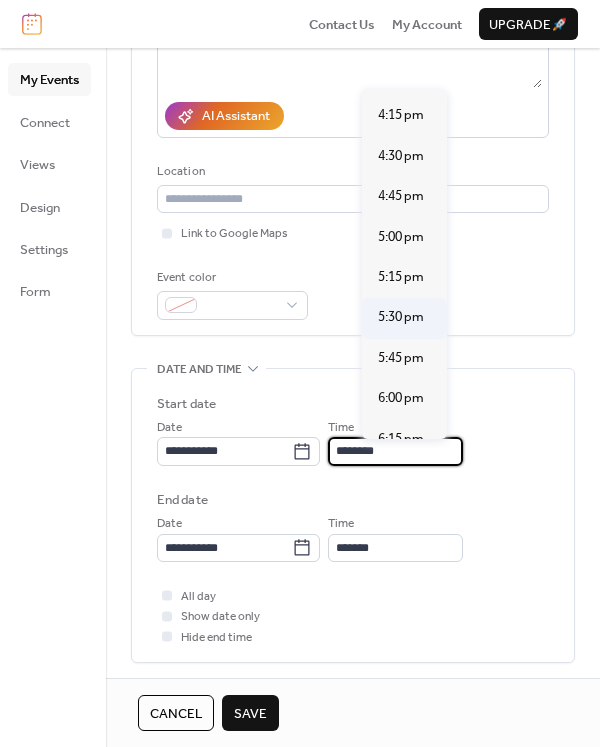 scroll, scrollTop: 2667, scrollLeft: 0, axis: vertical 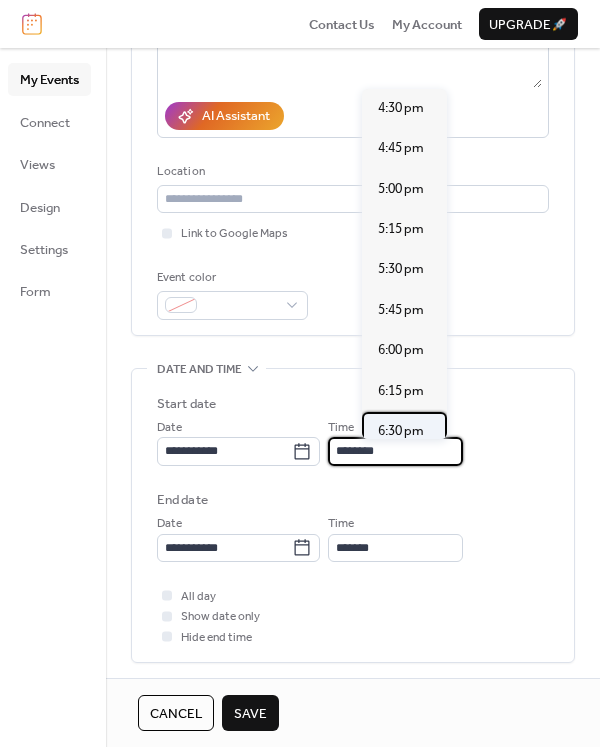 click on "6:30 pm" at bounding box center (401, 431) 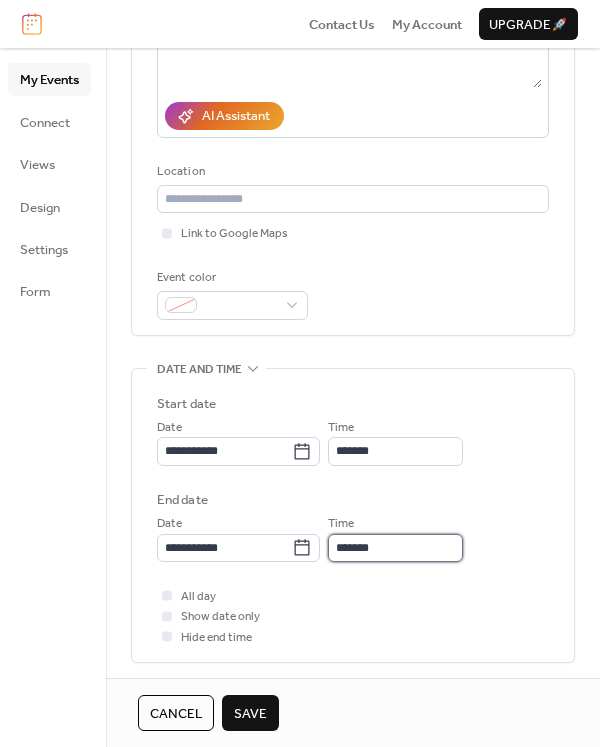 click on "*******" at bounding box center (395, 548) 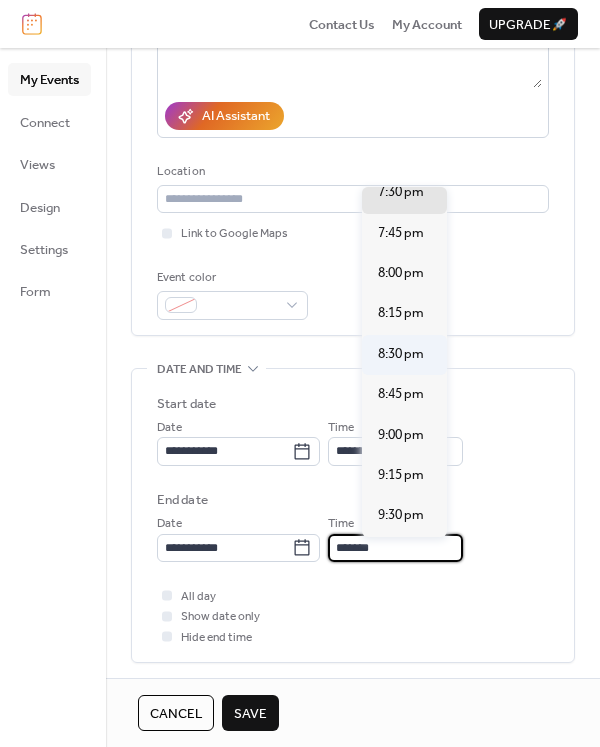 scroll, scrollTop: 136, scrollLeft: 0, axis: vertical 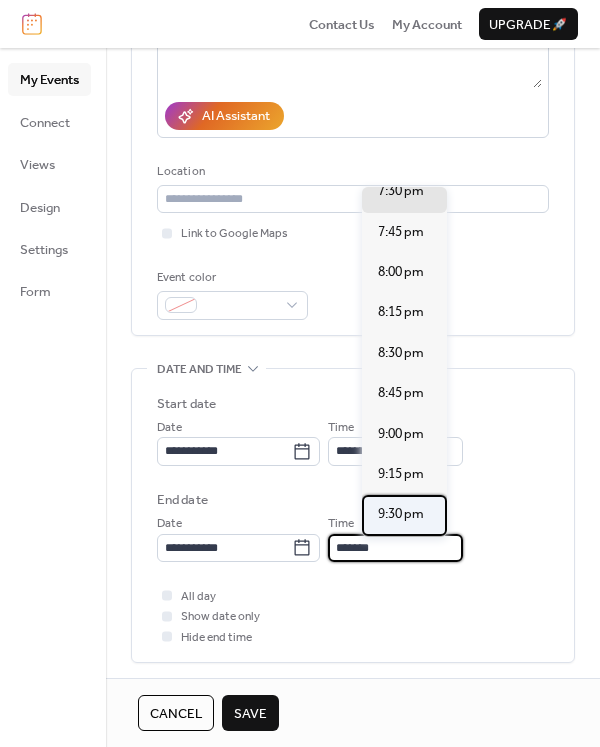click on "9:30 pm" at bounding box center [401, 514] 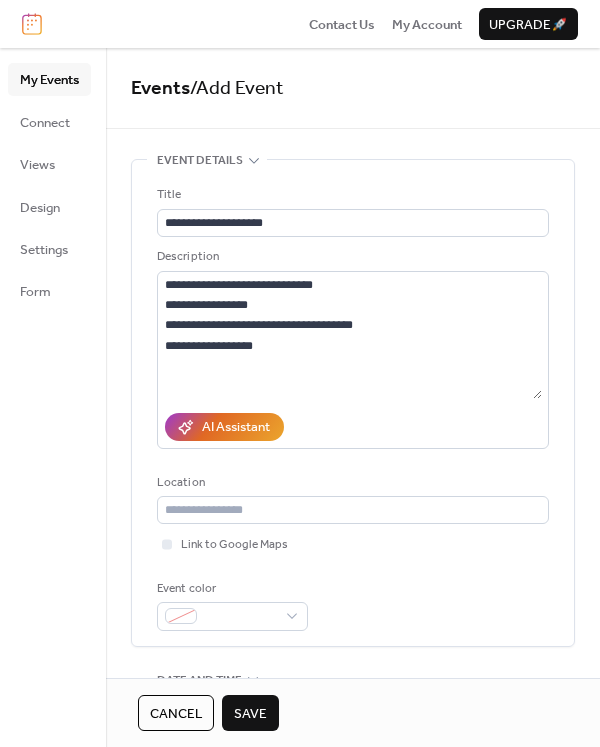 scroll, scrollTop: 0, scrollLeft: 0, axis: both 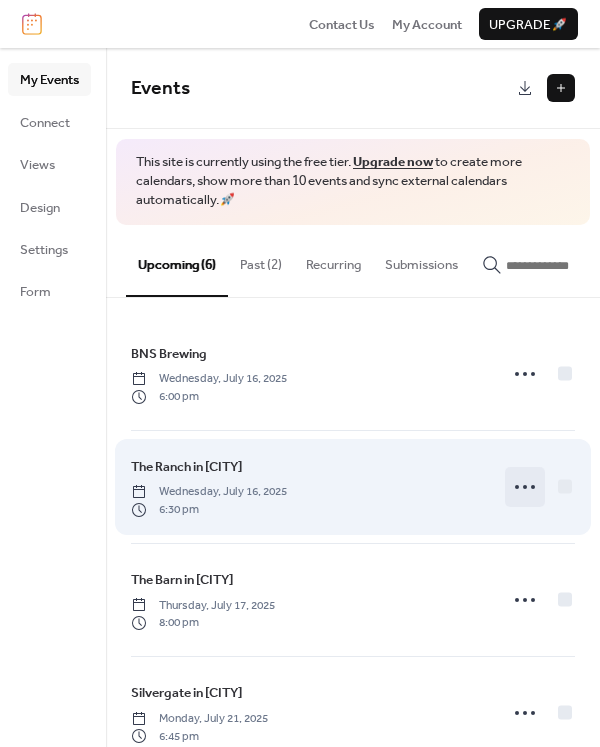 click 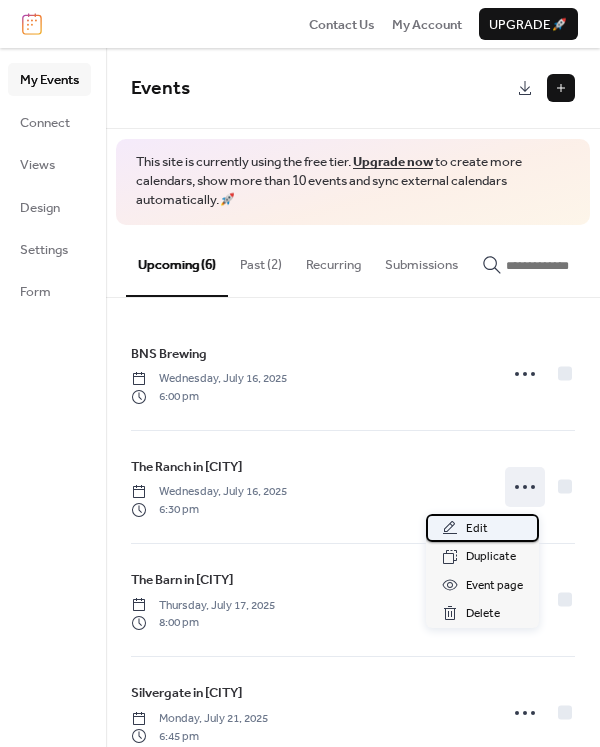 click on "Edit" at bounding box center (477, 529) 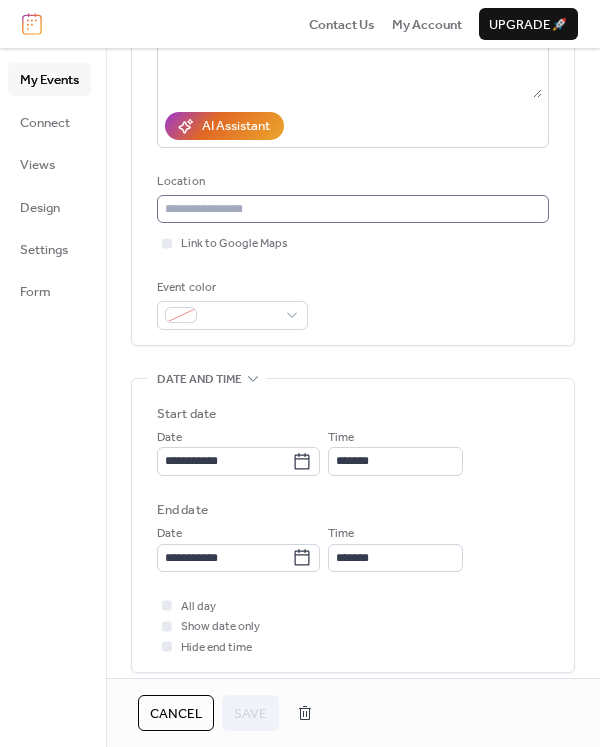 scroll, scrollTop: 346, scrollLeft: 0, axis: vertical 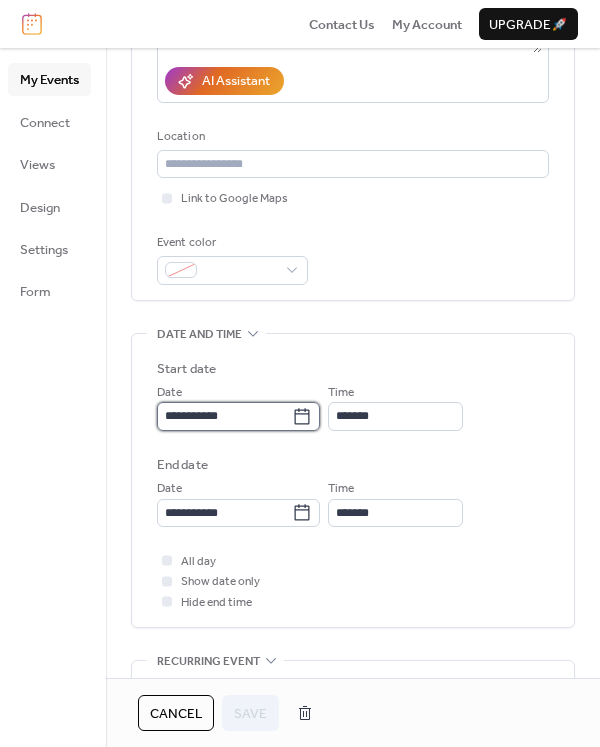 click on "**********" at bounding box center (224, 416) 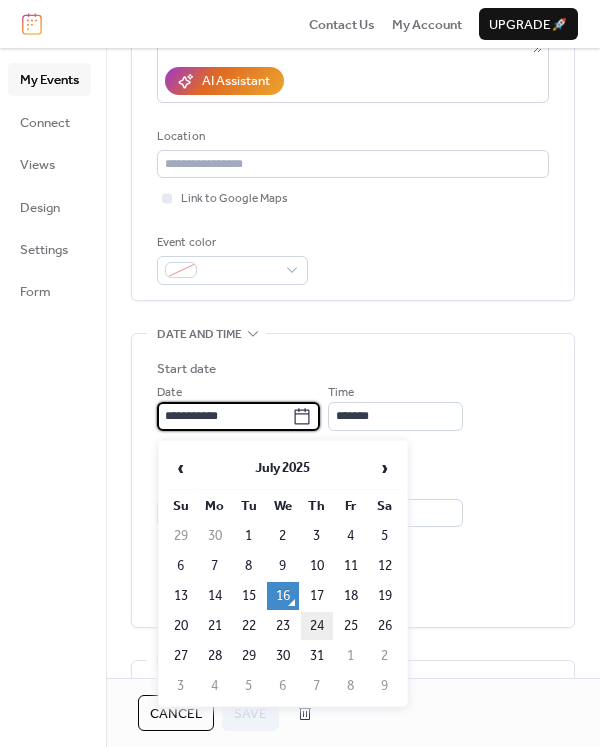 click on "24" at bounding box center (317, 626) 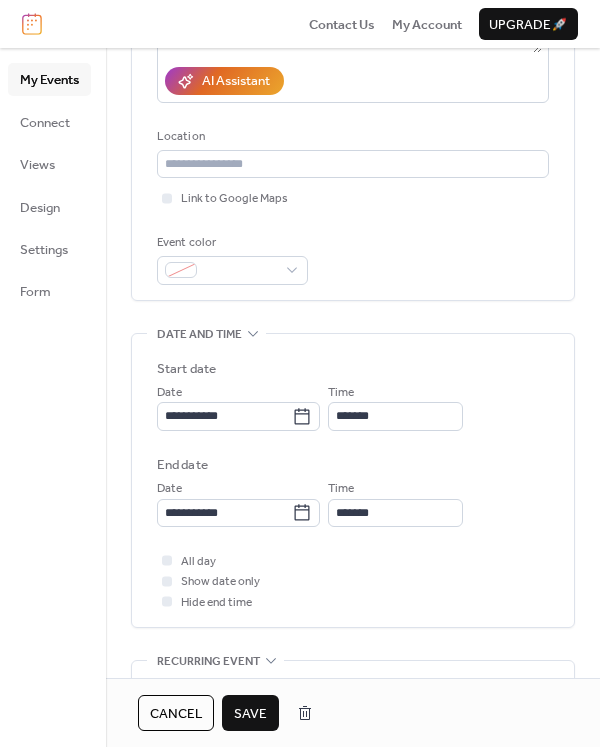 type on "**********" 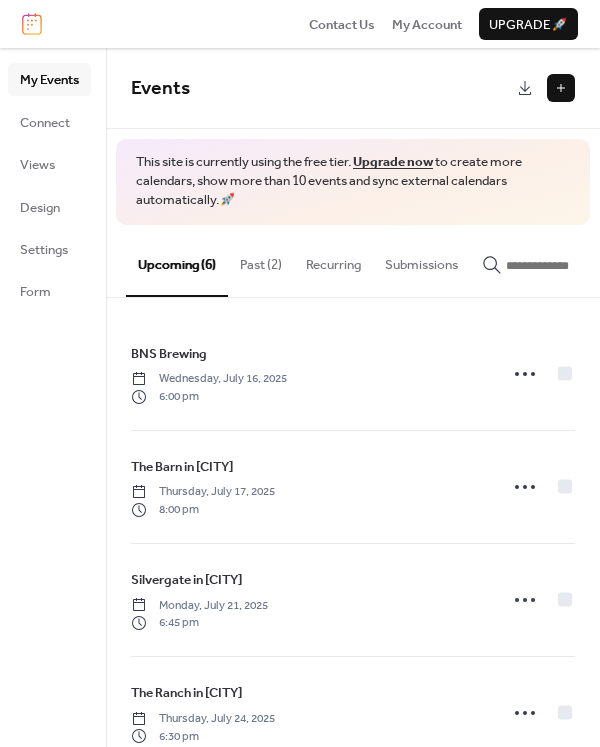 click at bounding box center (561, 88) 